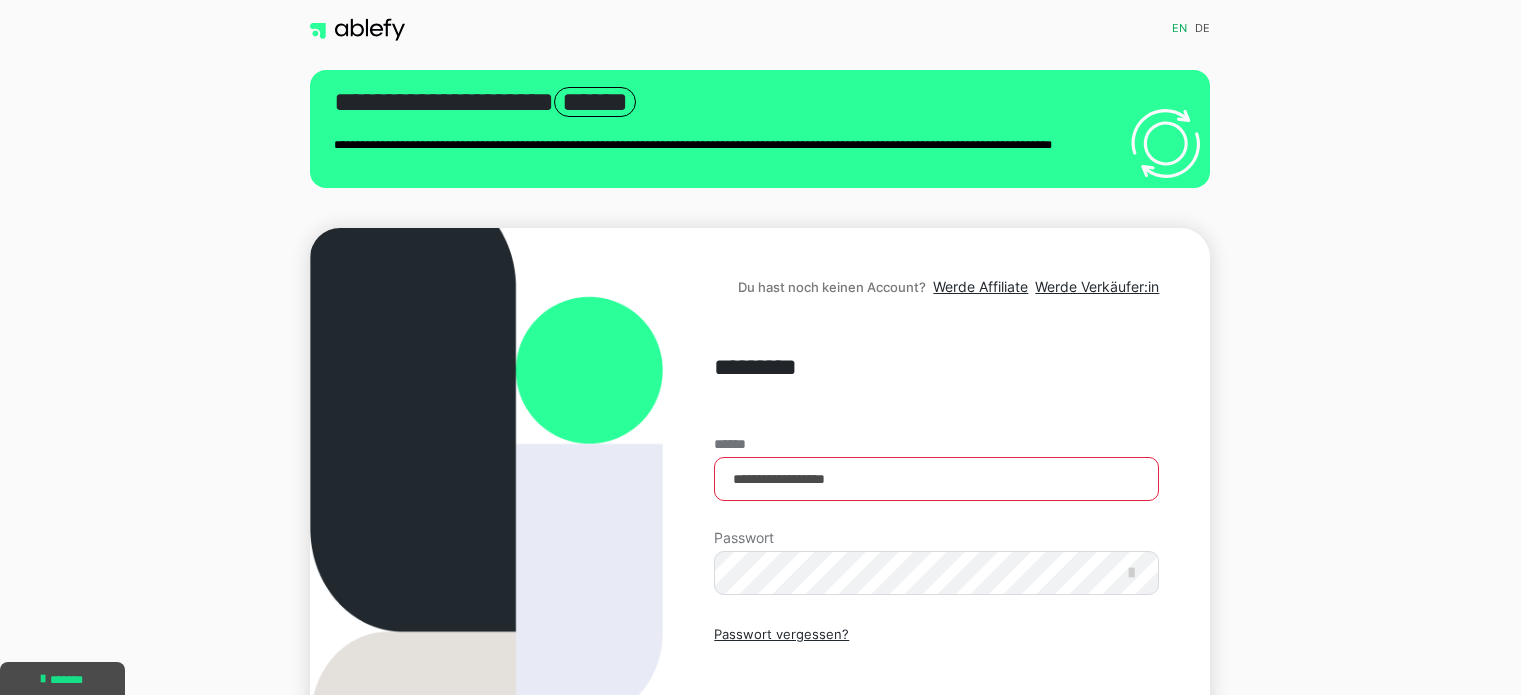 scroll, scrollTop: 0, scrollLeft: 0, axis: both 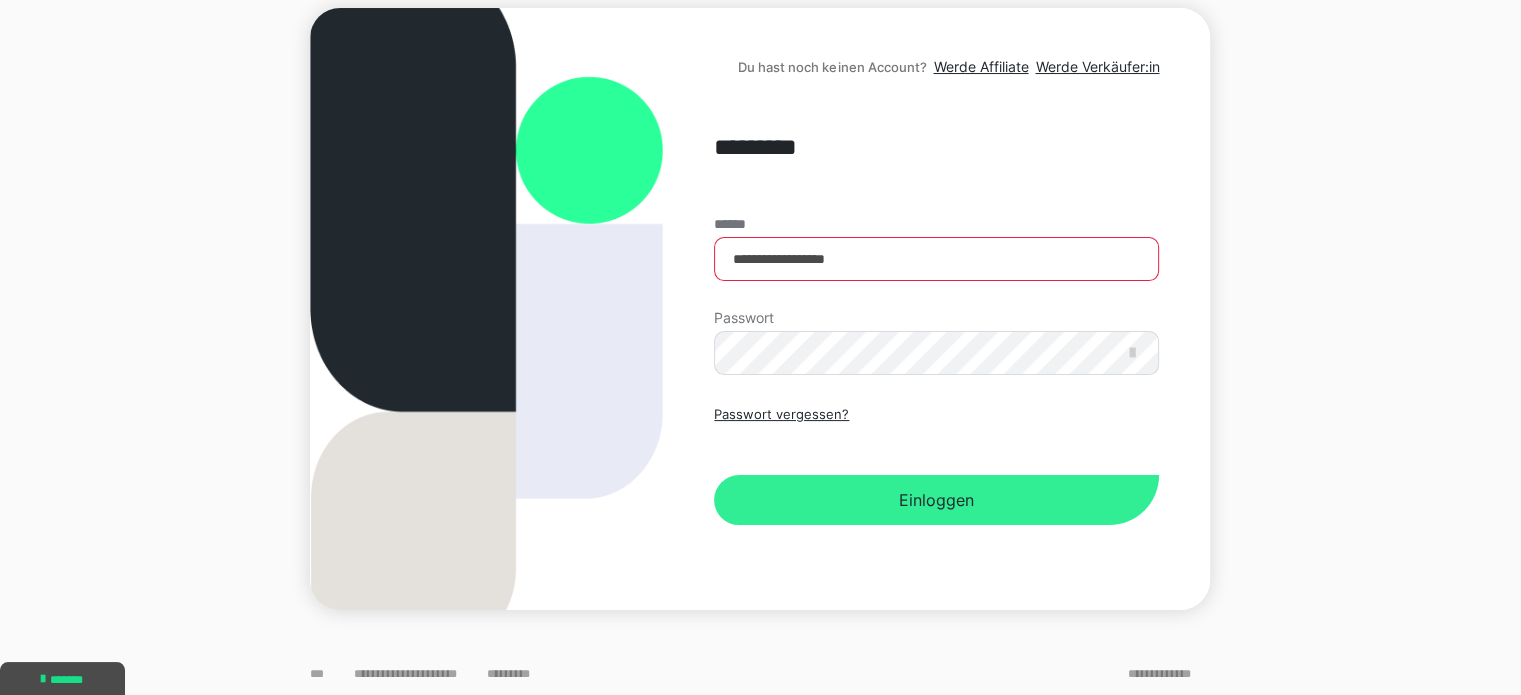 click on "Einloggen" at bounding box center (936, 500) 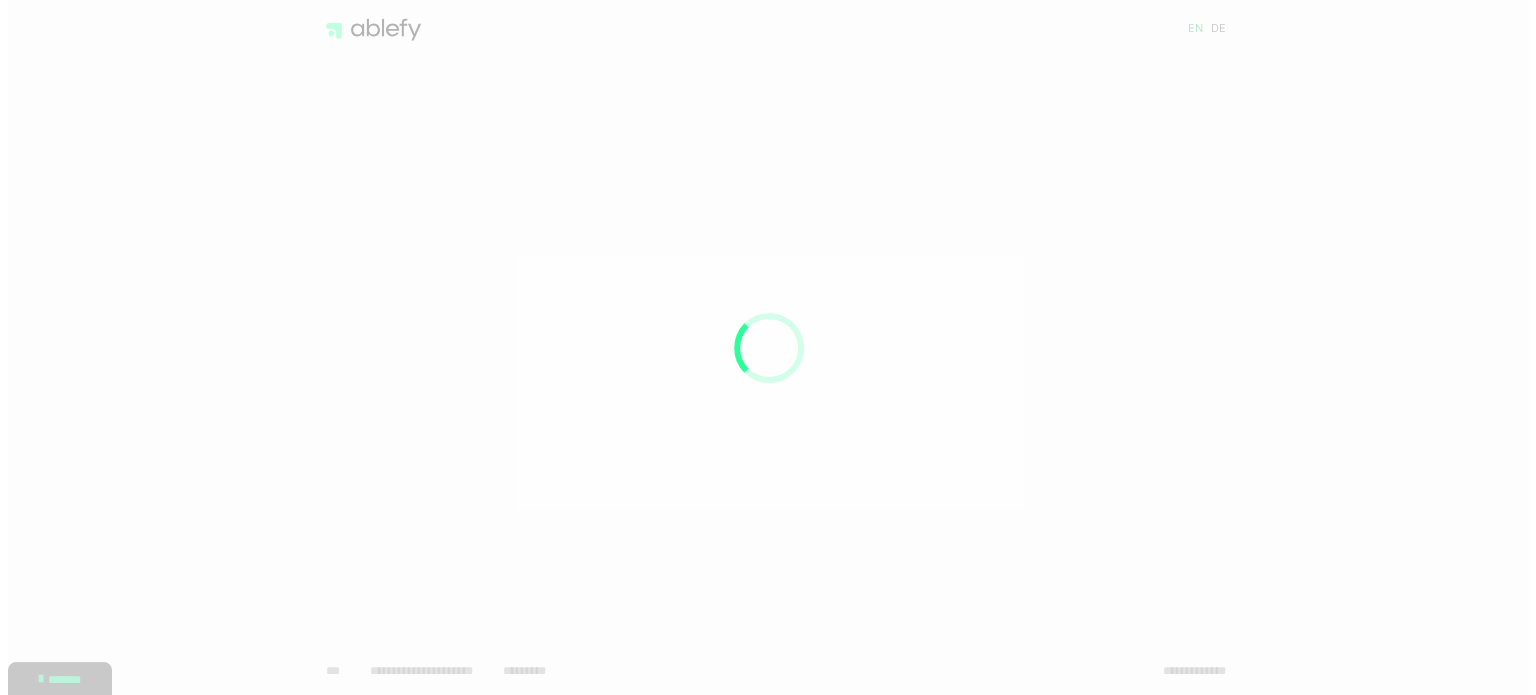 scroll, scrollTop: 0, scrollLeft: 0, axis: both 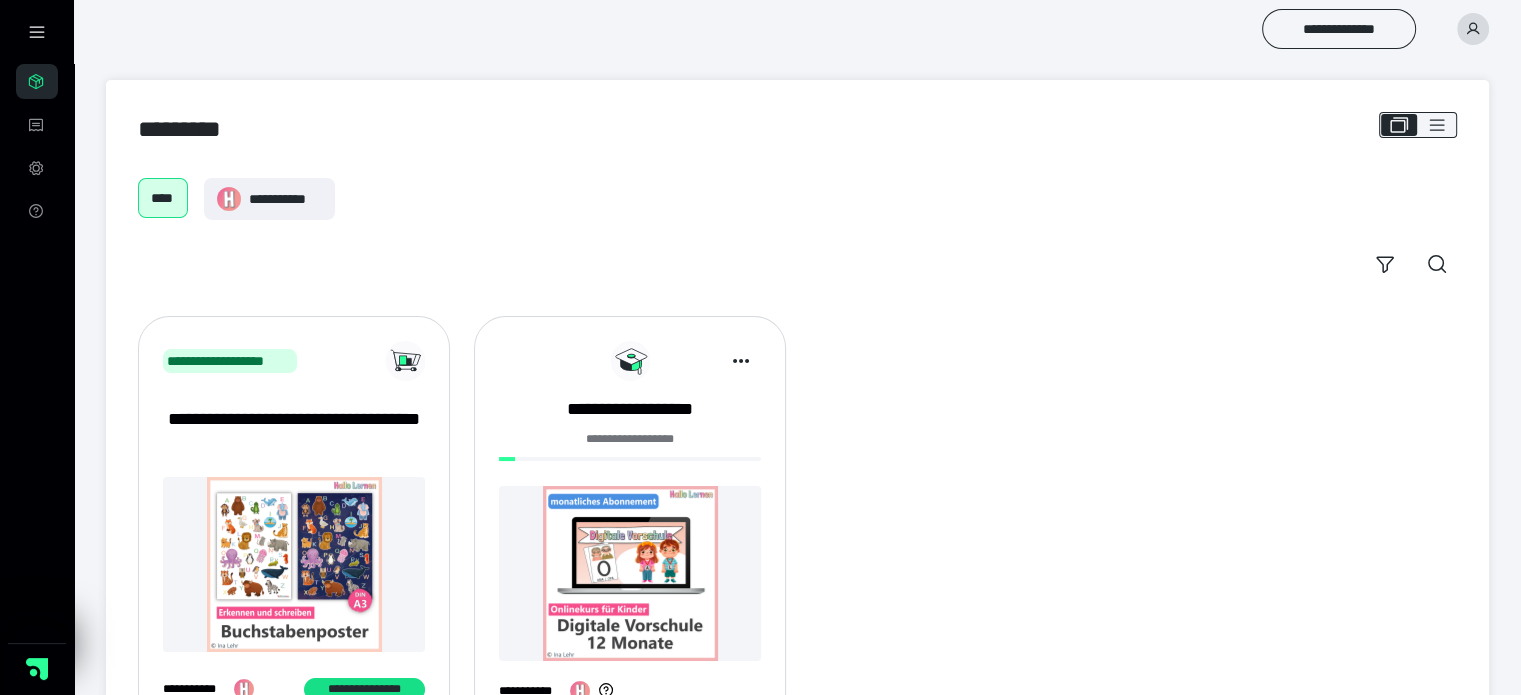 click at bounding box center [630, 573] 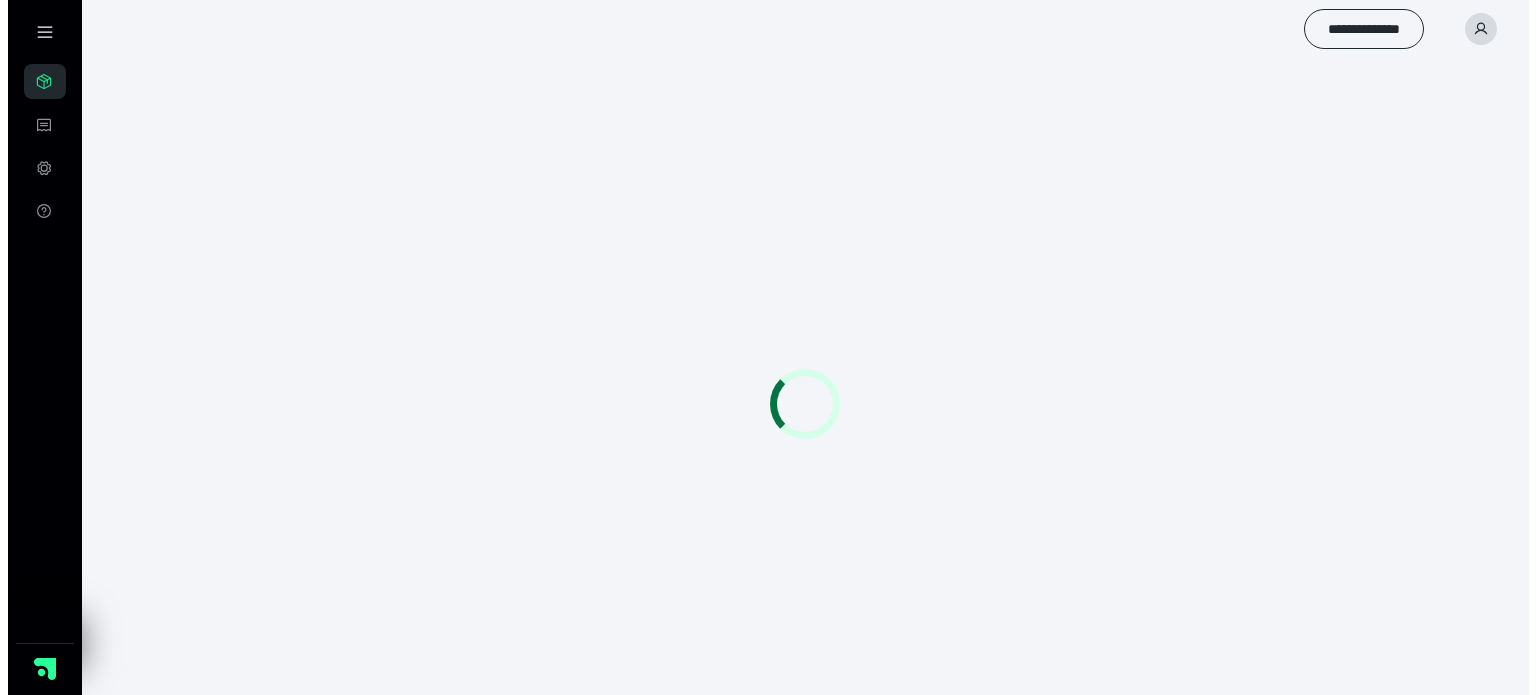 scroll, scrollTop: 0, scrollLeft: 0, axis: both 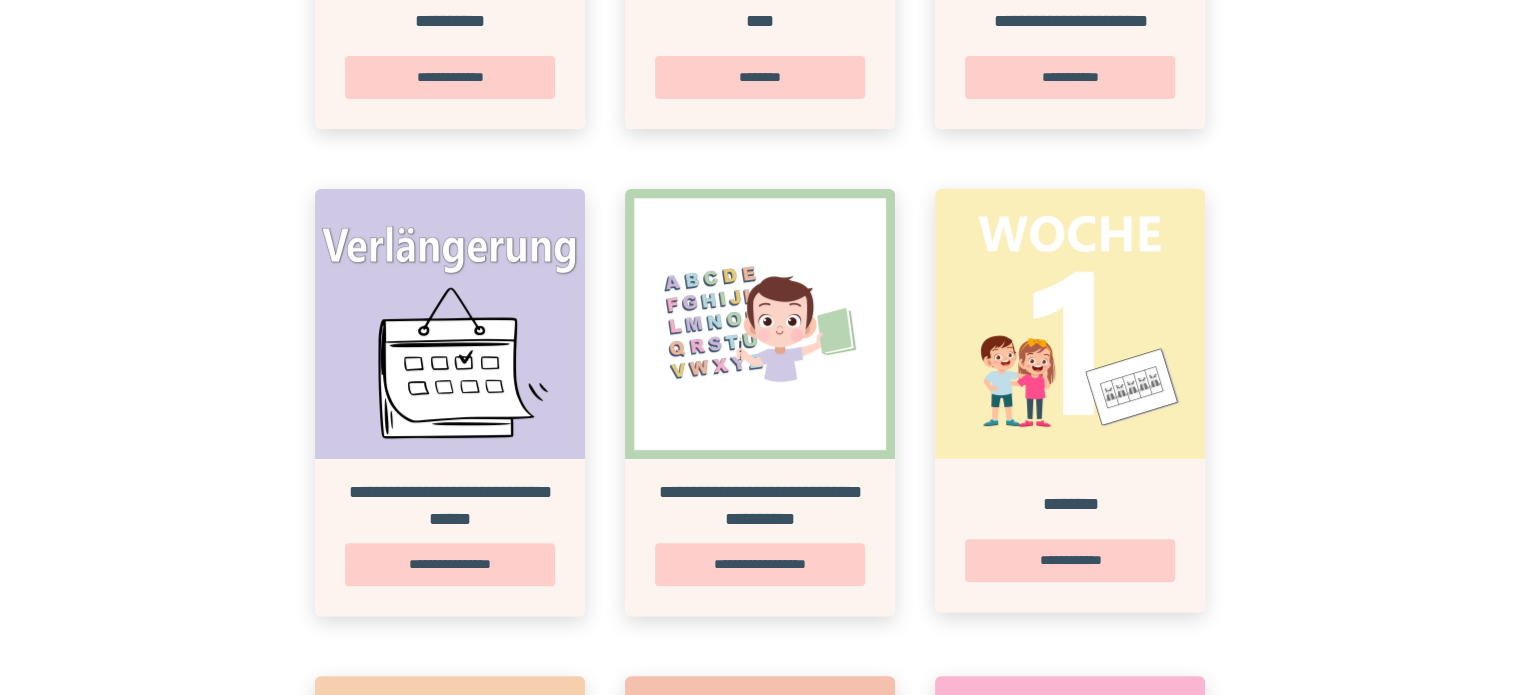 click at bounding box center (1070, 324) 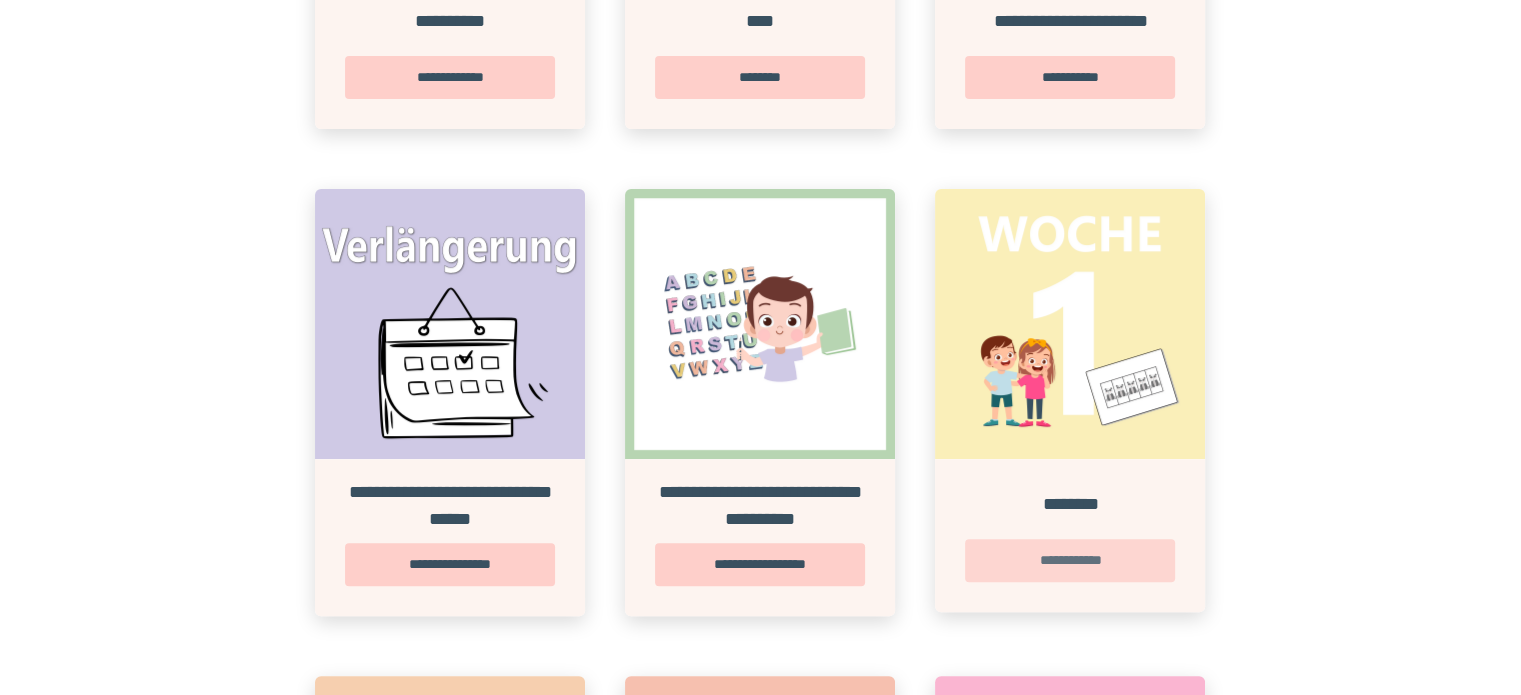 click on "**********" at bounding box center (1070, 560) 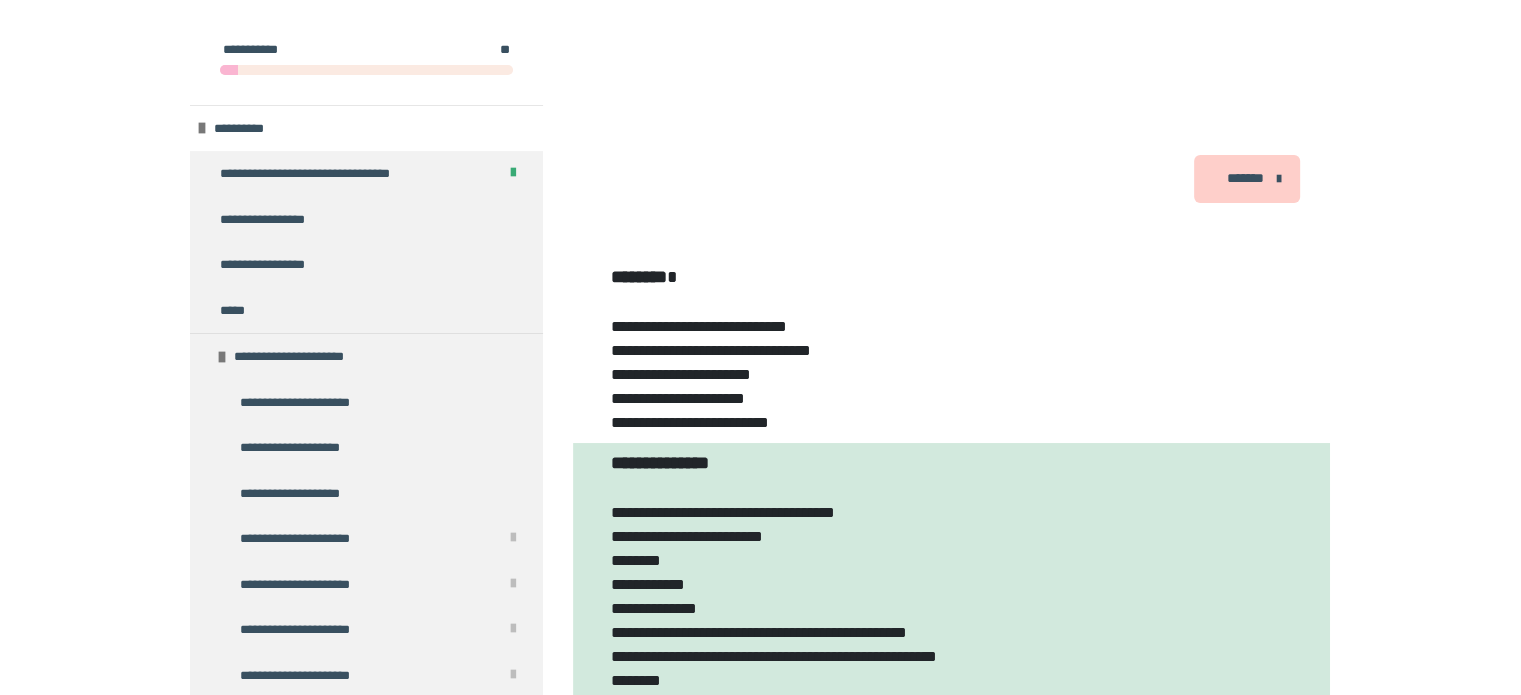 scroll, scrollTop: 992, scrollLeft: 0, axis: vertical 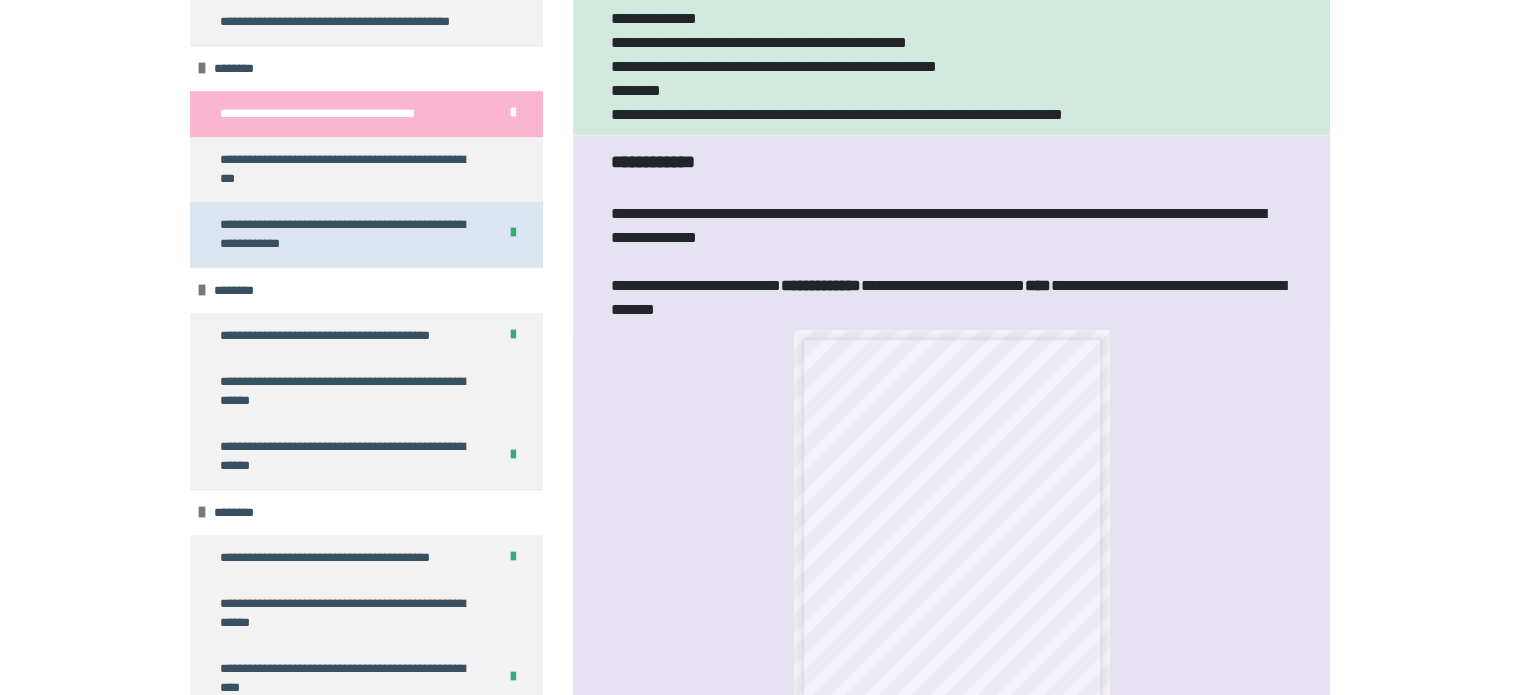 click on "**********" at bounding box center [343, 234] 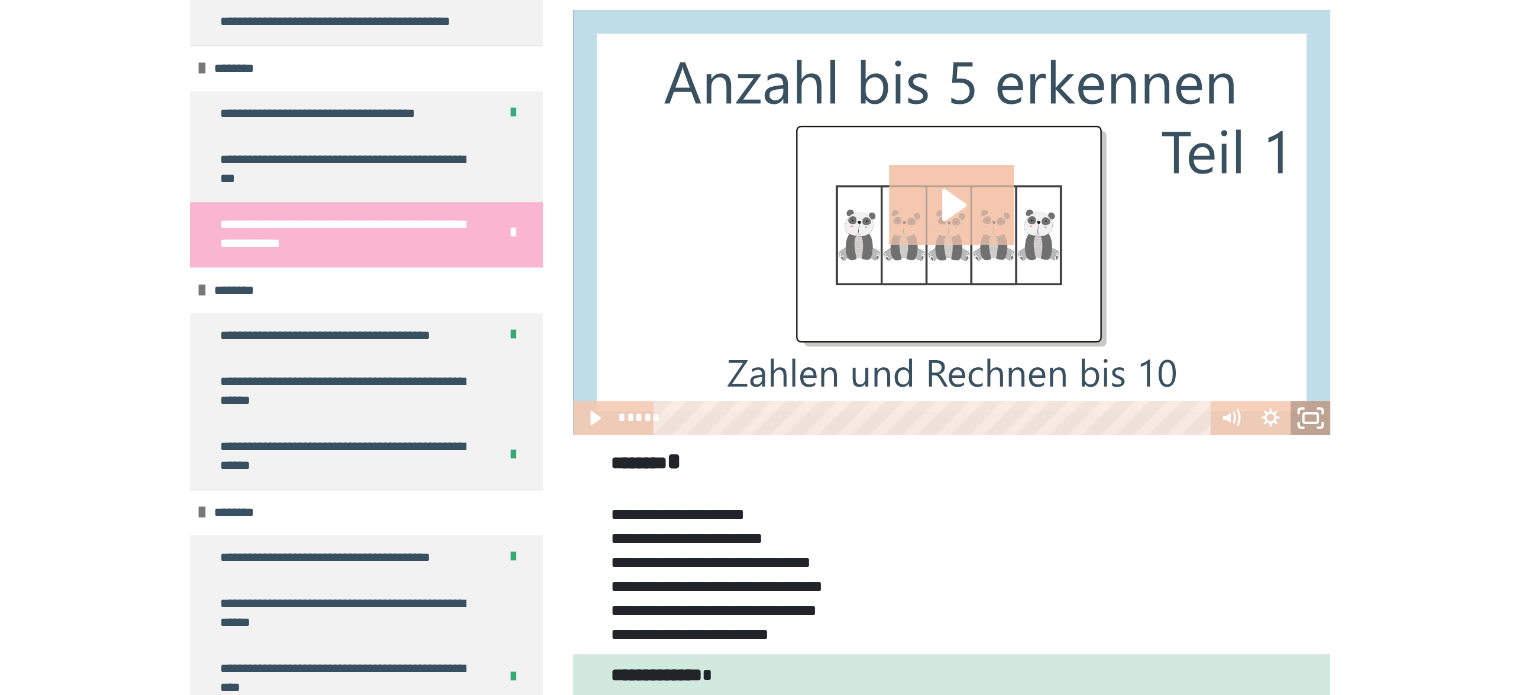 click 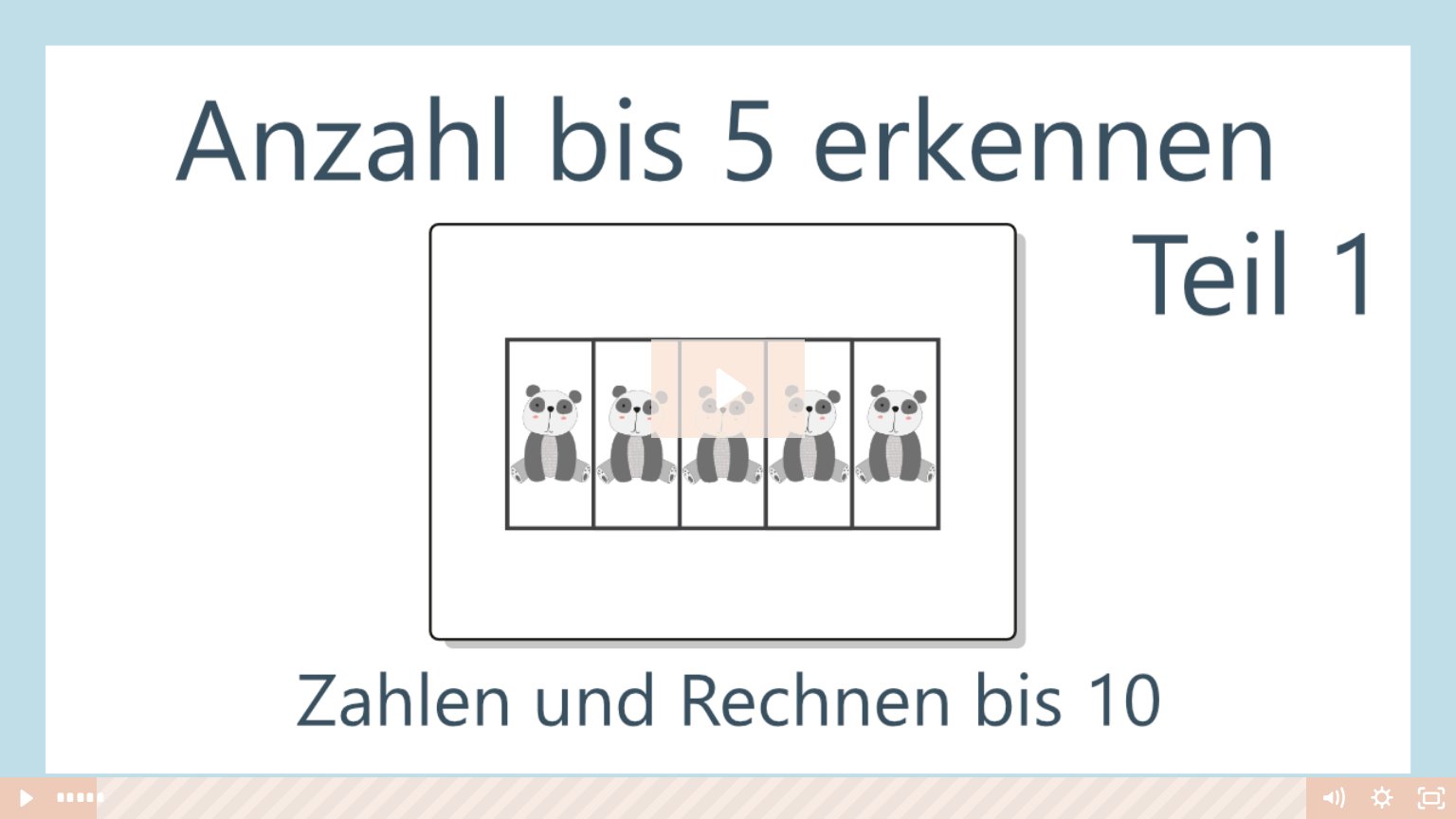click 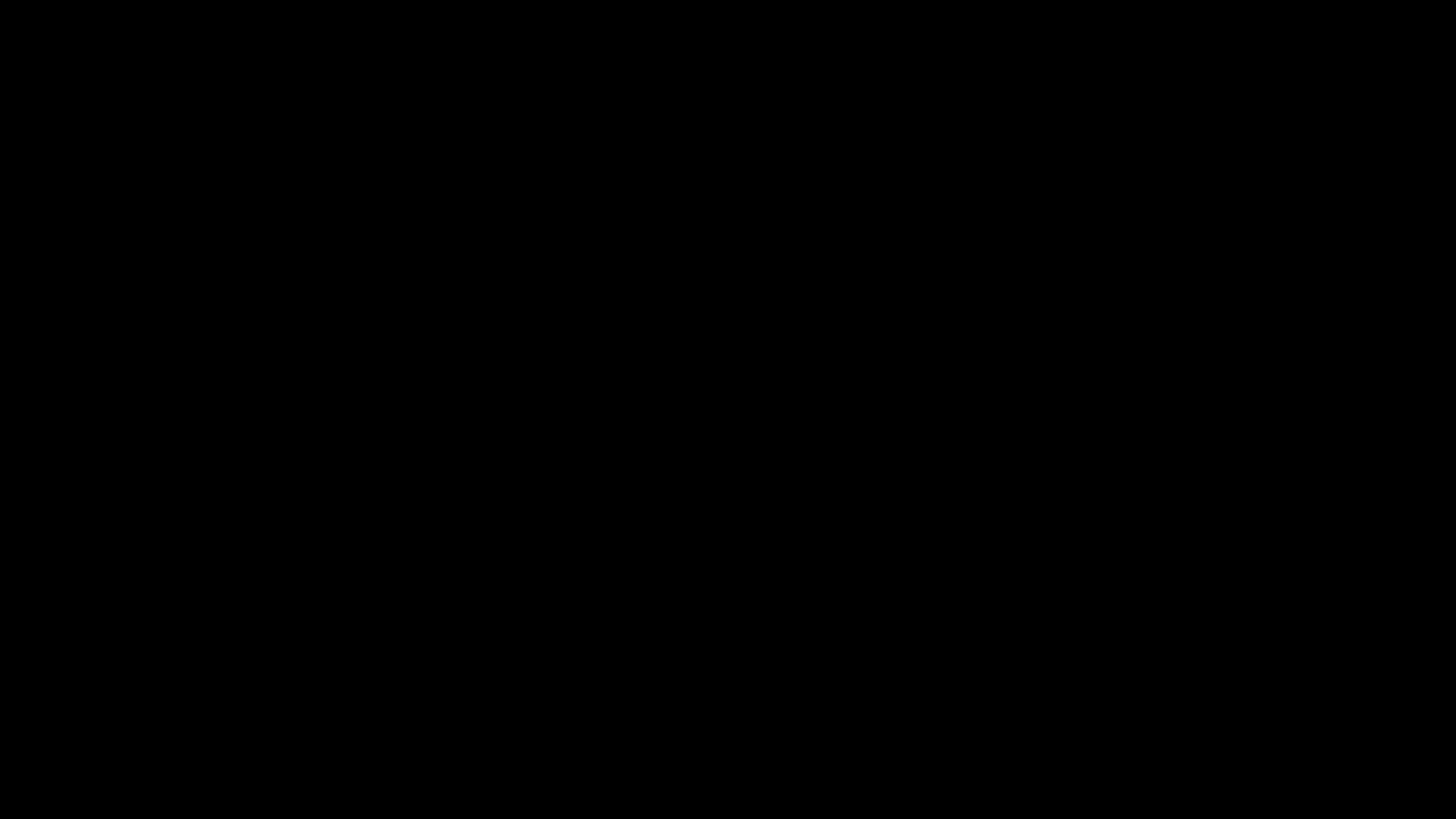 click at bounding box center [728, 410] 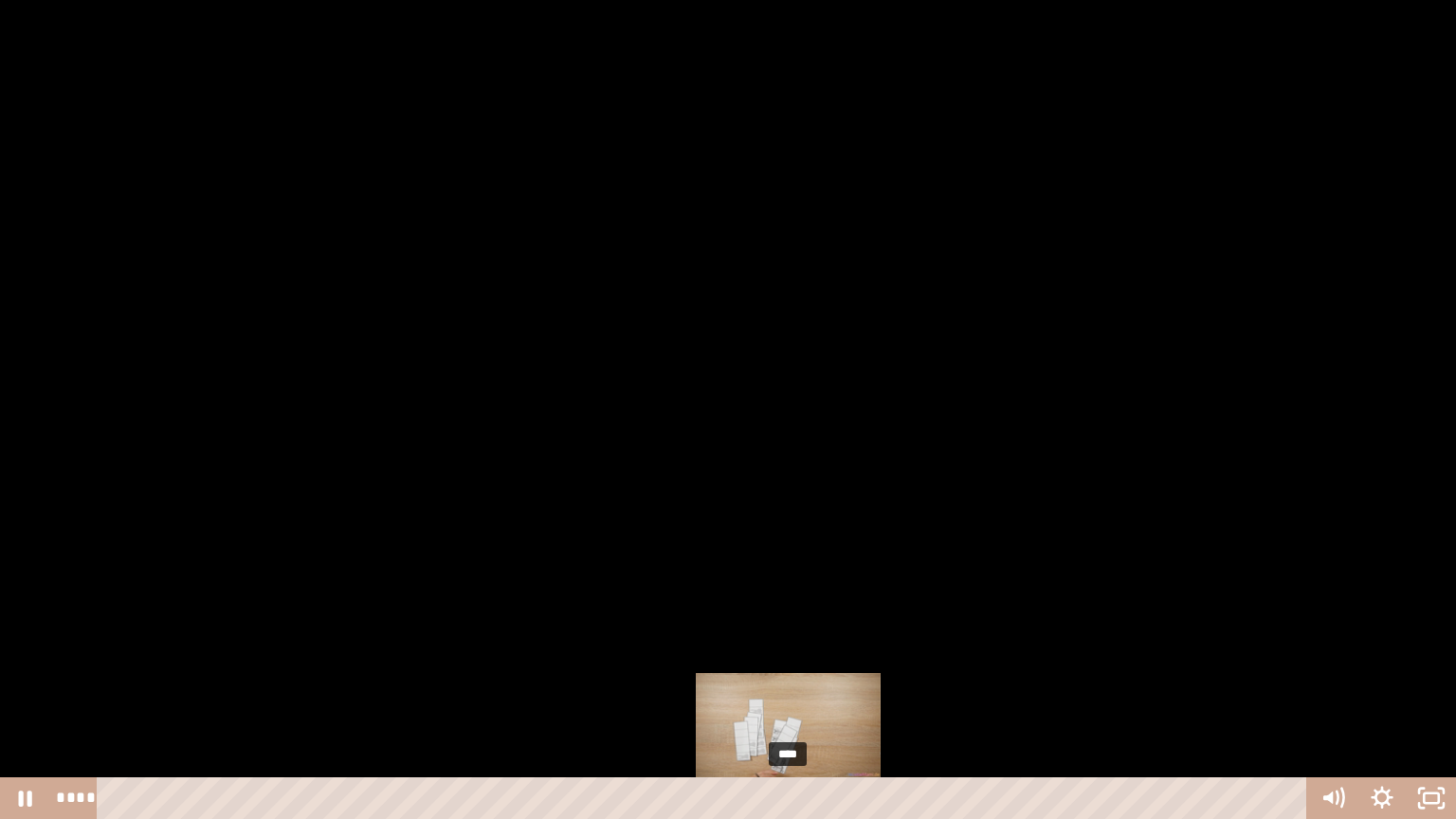 click on "****" at bounding box center (705, 798) 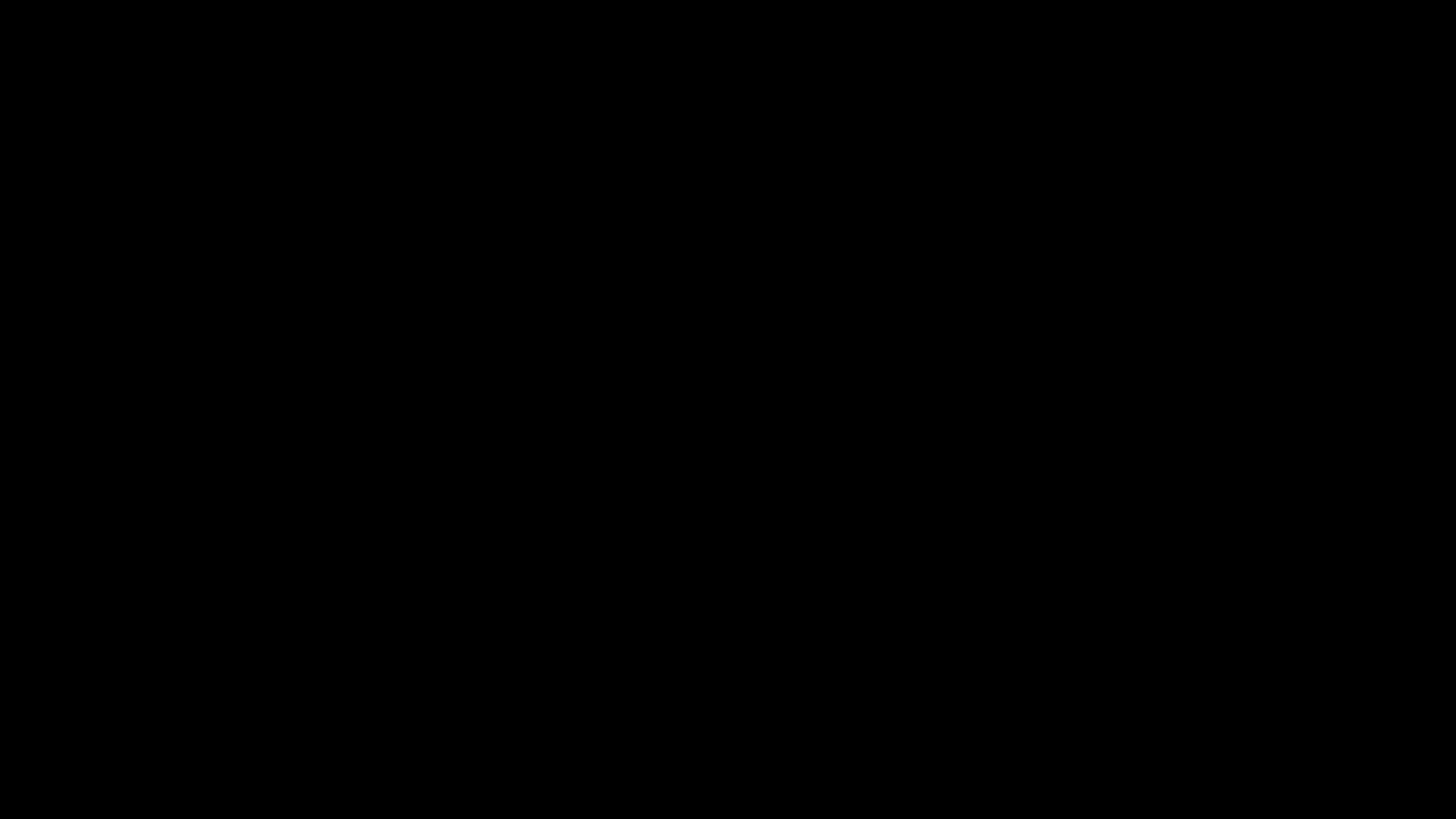 click at bounding box center (728, 410) 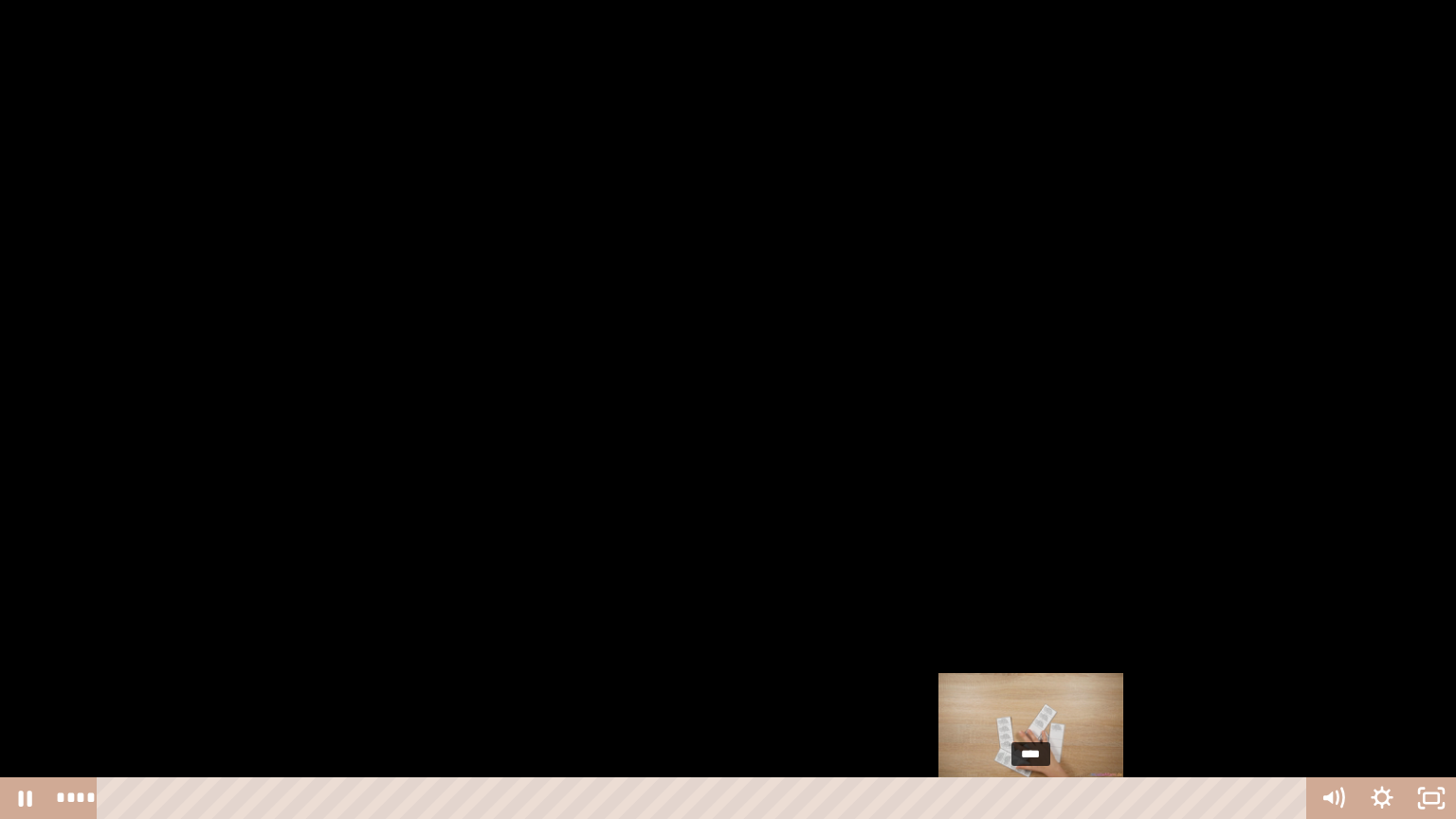 click on "****" at bounding box center (705, 798) 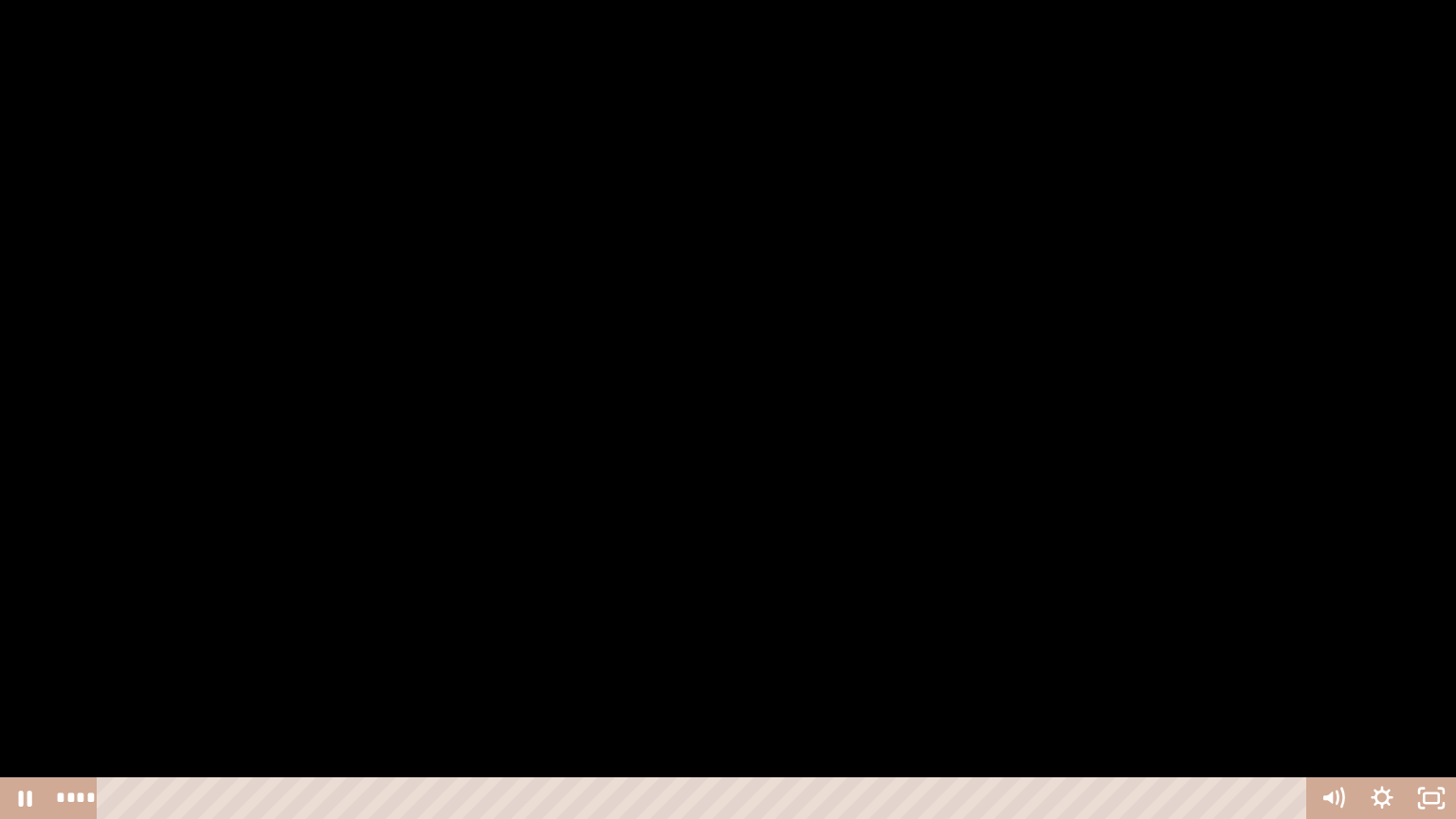 click at bounding box center (728, 410) 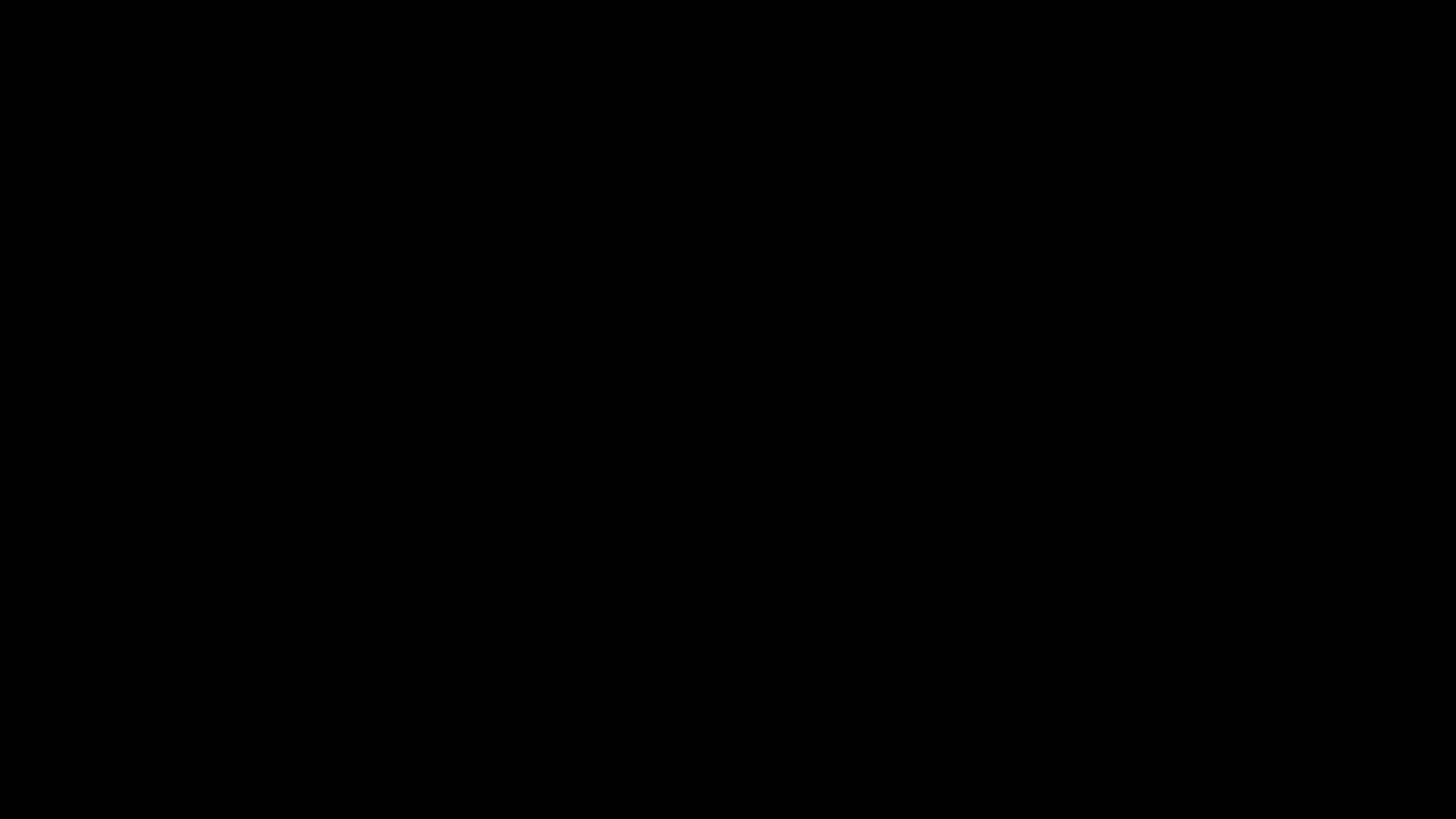 click at bounding box center (728, 410) 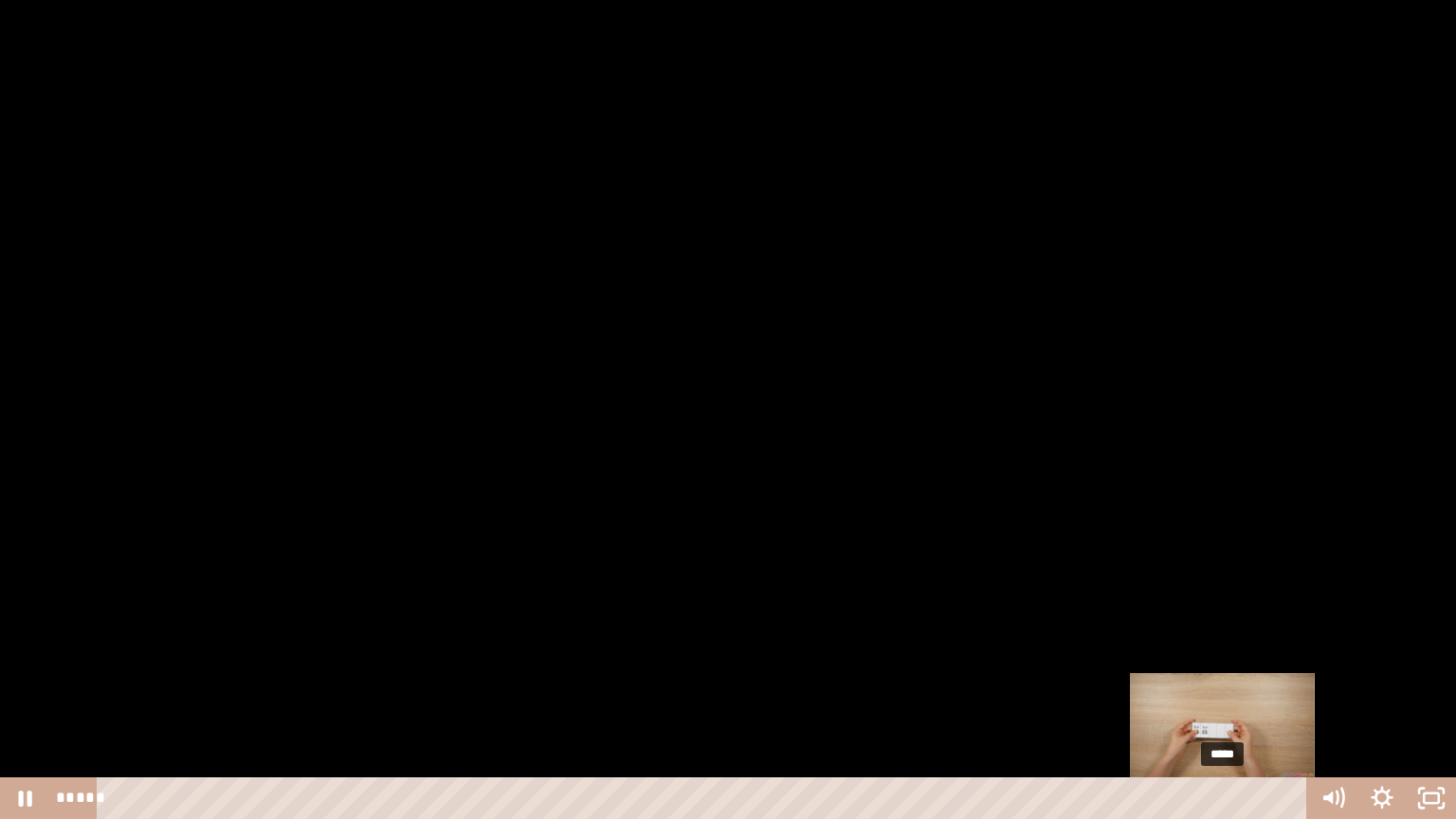 click on "*****" at bounding box center (705, 798) 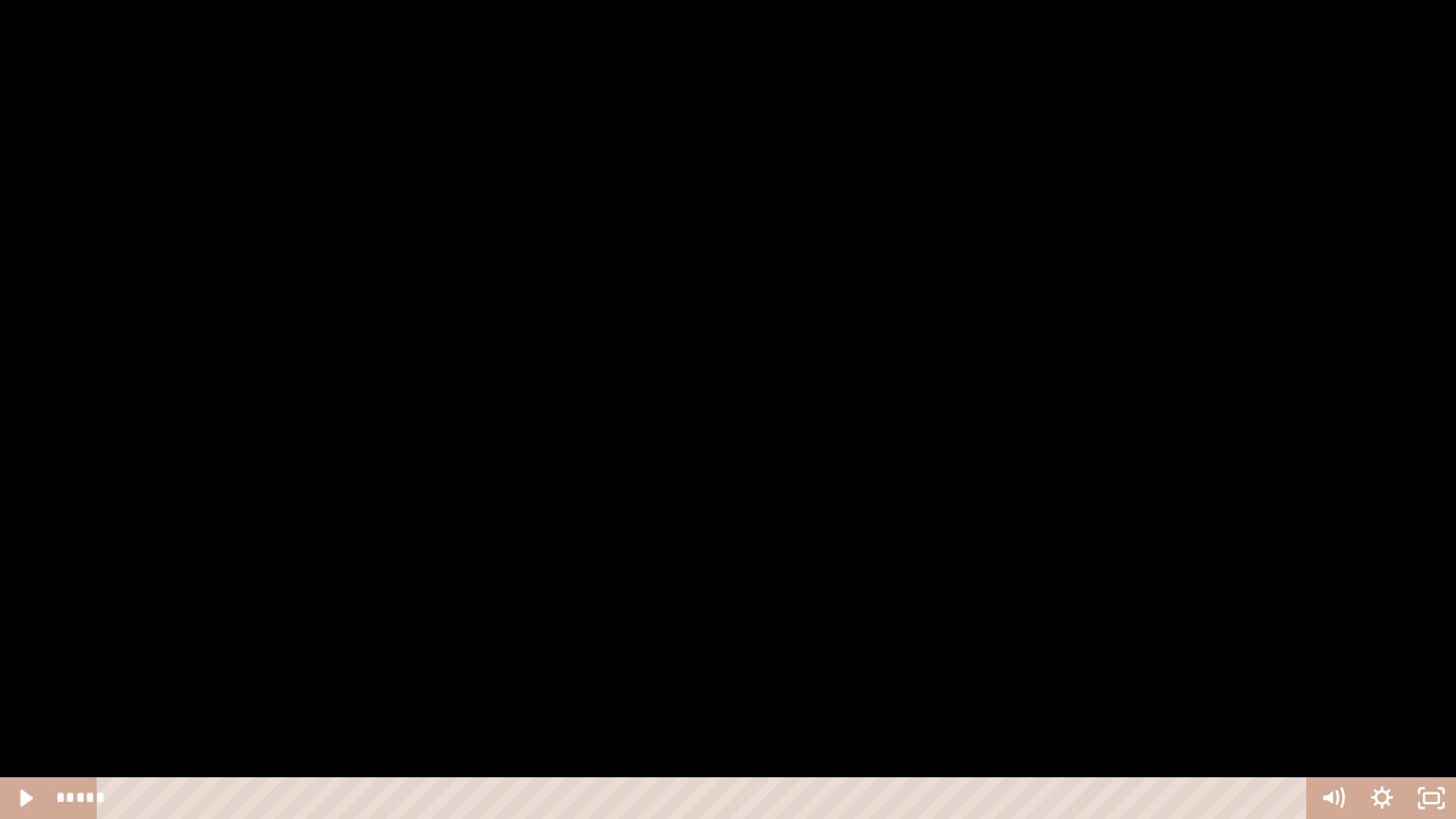 click at bounding box center (728, 410) 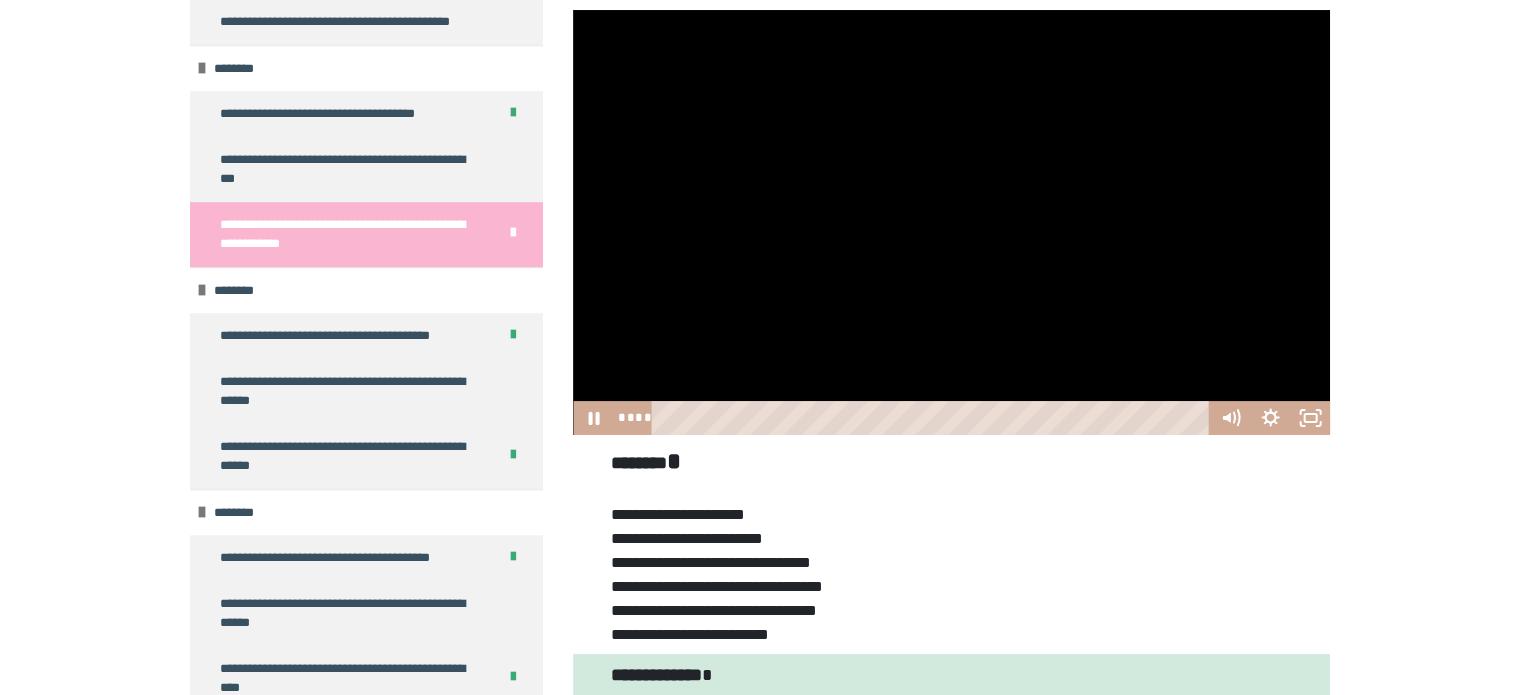 click at bounding box center (951, 223) 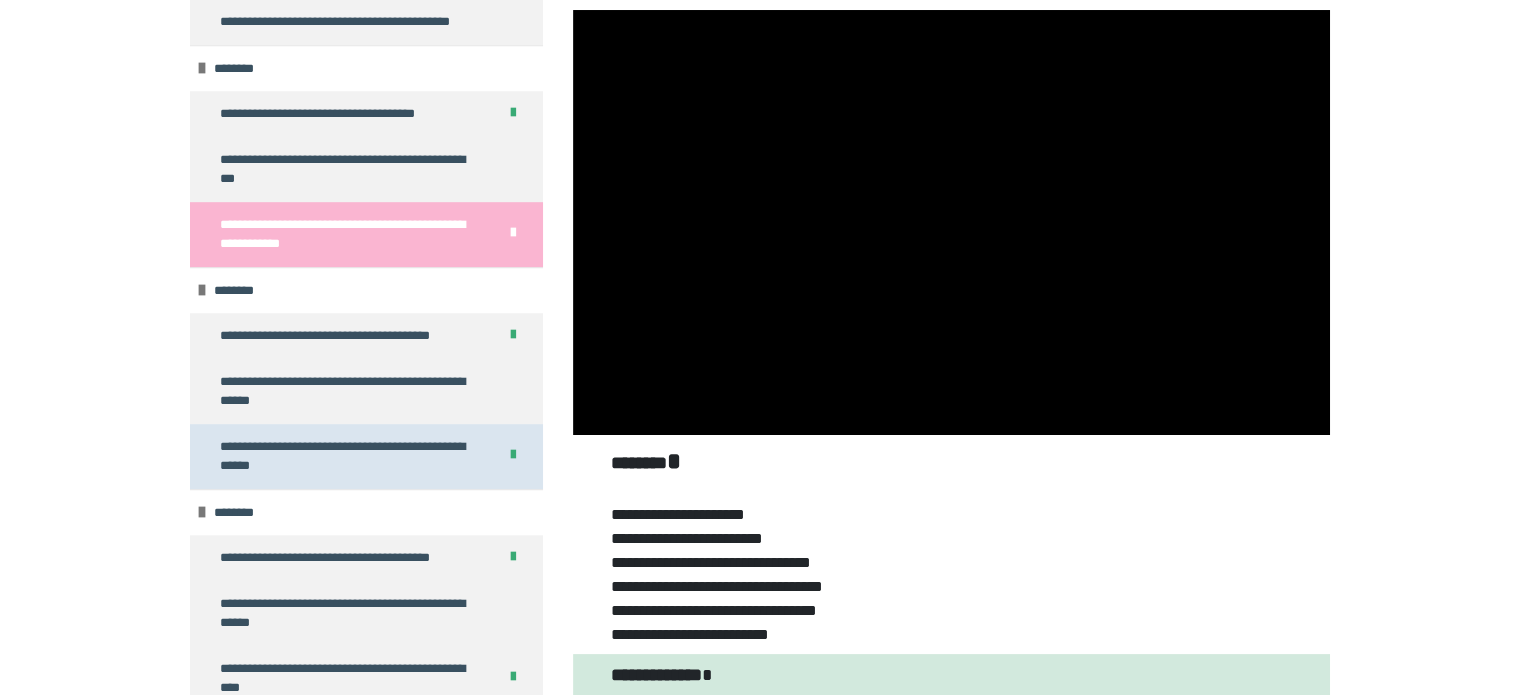 click on "**********" at bounding box center [343, 456] 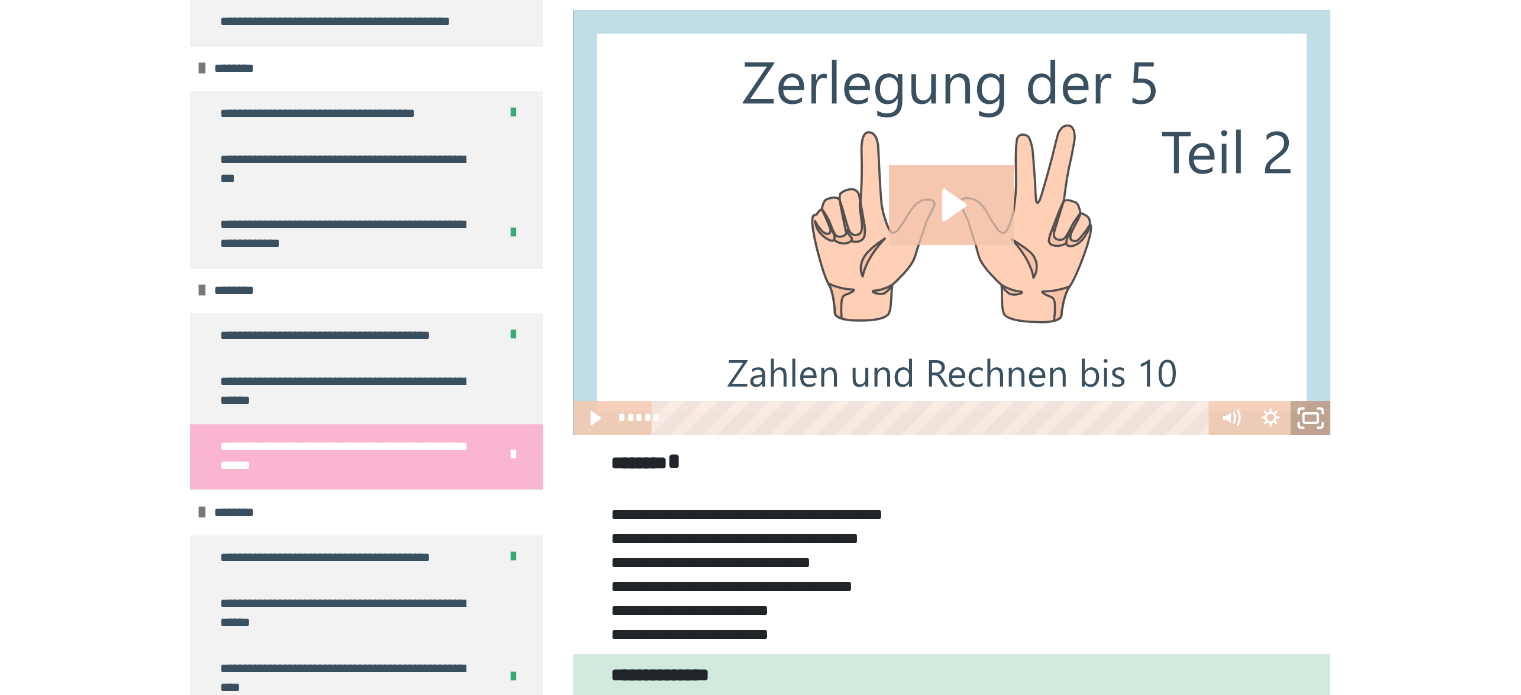 click 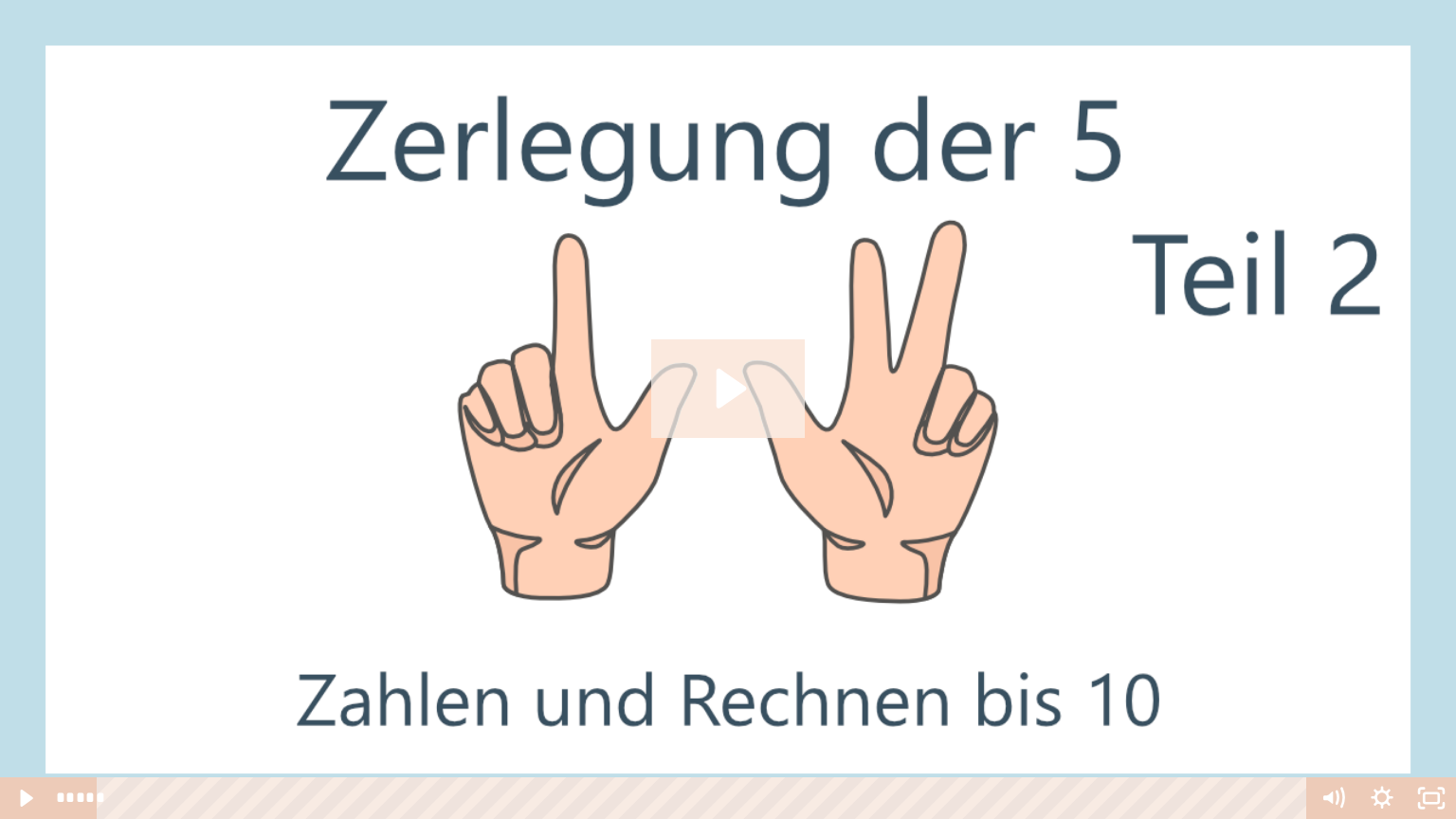 click 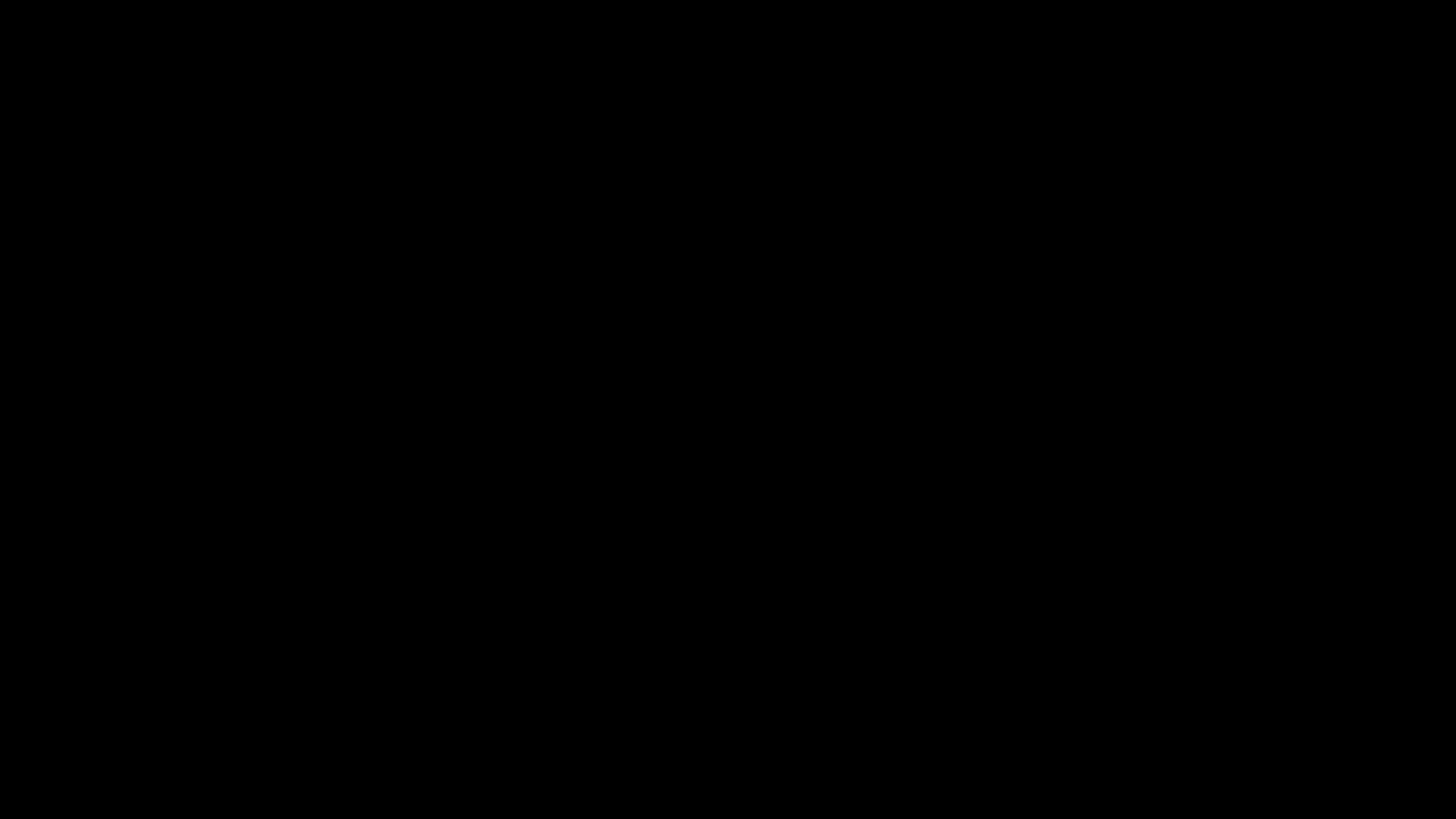 click at bounding box center (728, 410) 